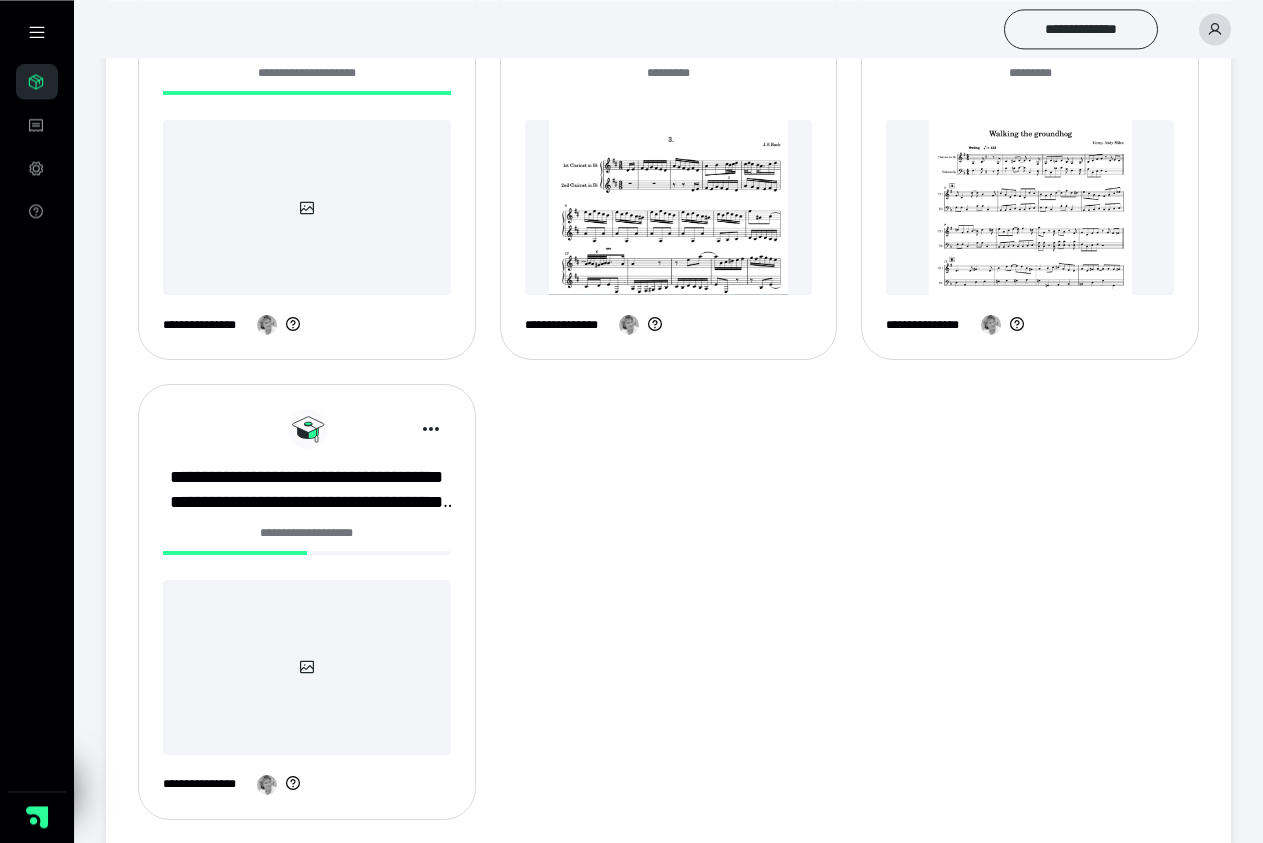 scroll, scrollTop: 1343, scrollLeft: 0, axis: vertical 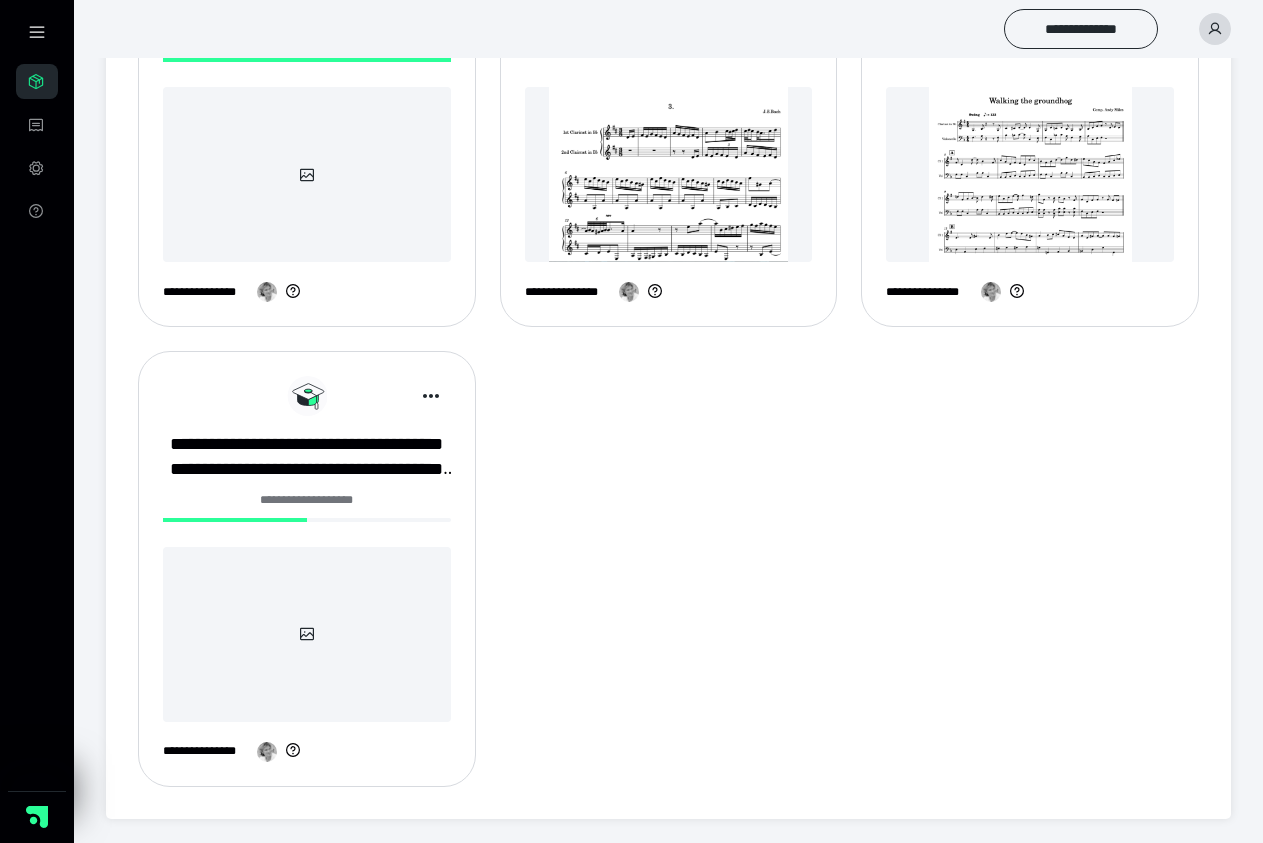click on "**********" at bounding box center [307, 568] 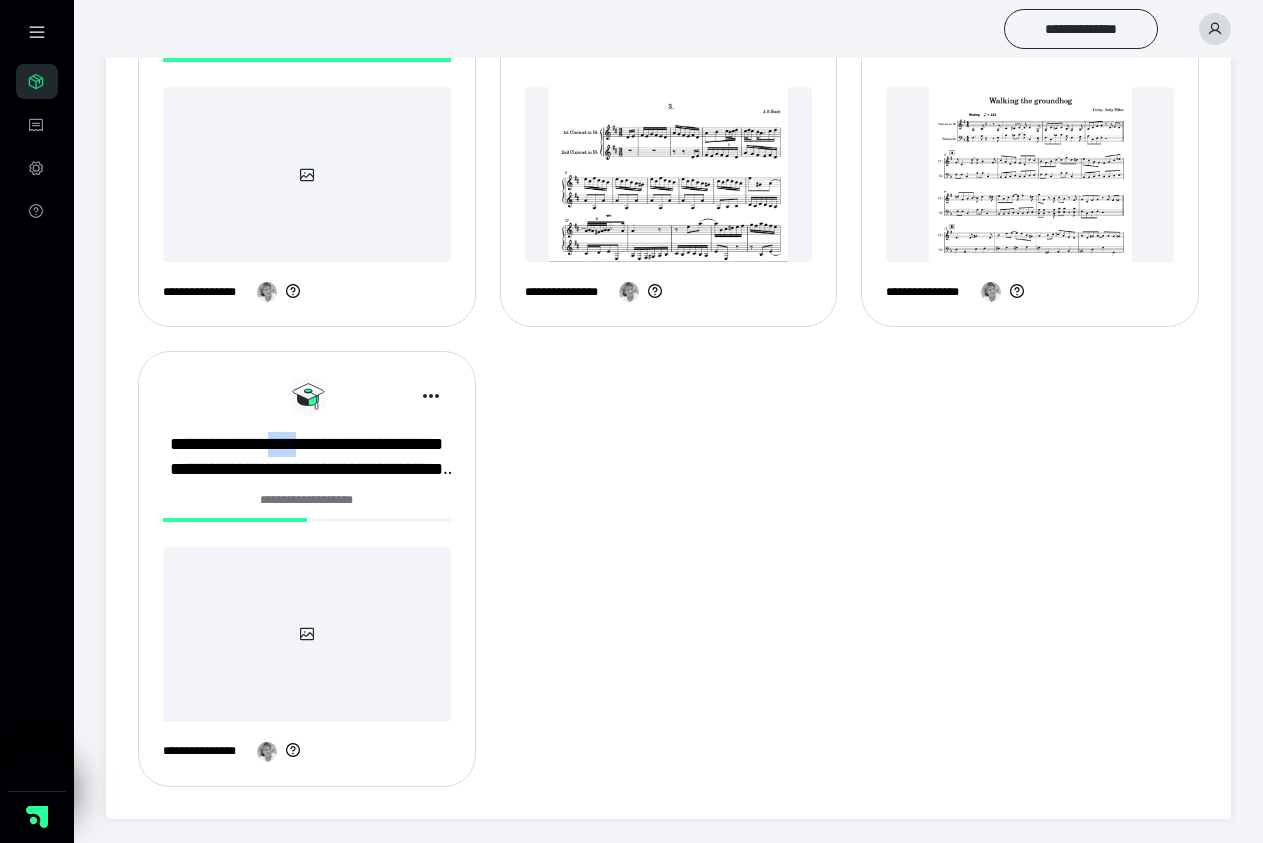 click on "**********" at bounding box center (307, 568) 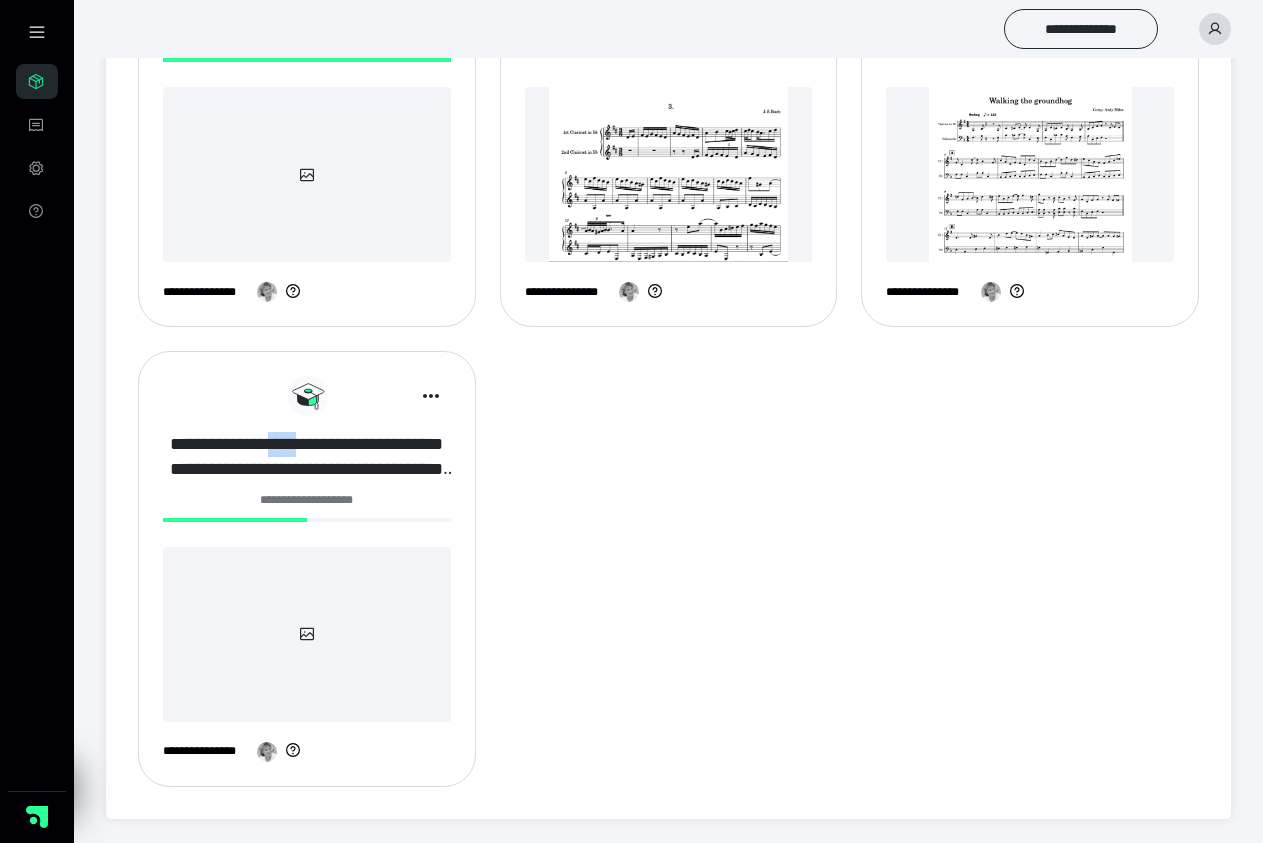 click on "**********" at bounding box center [307, 457] 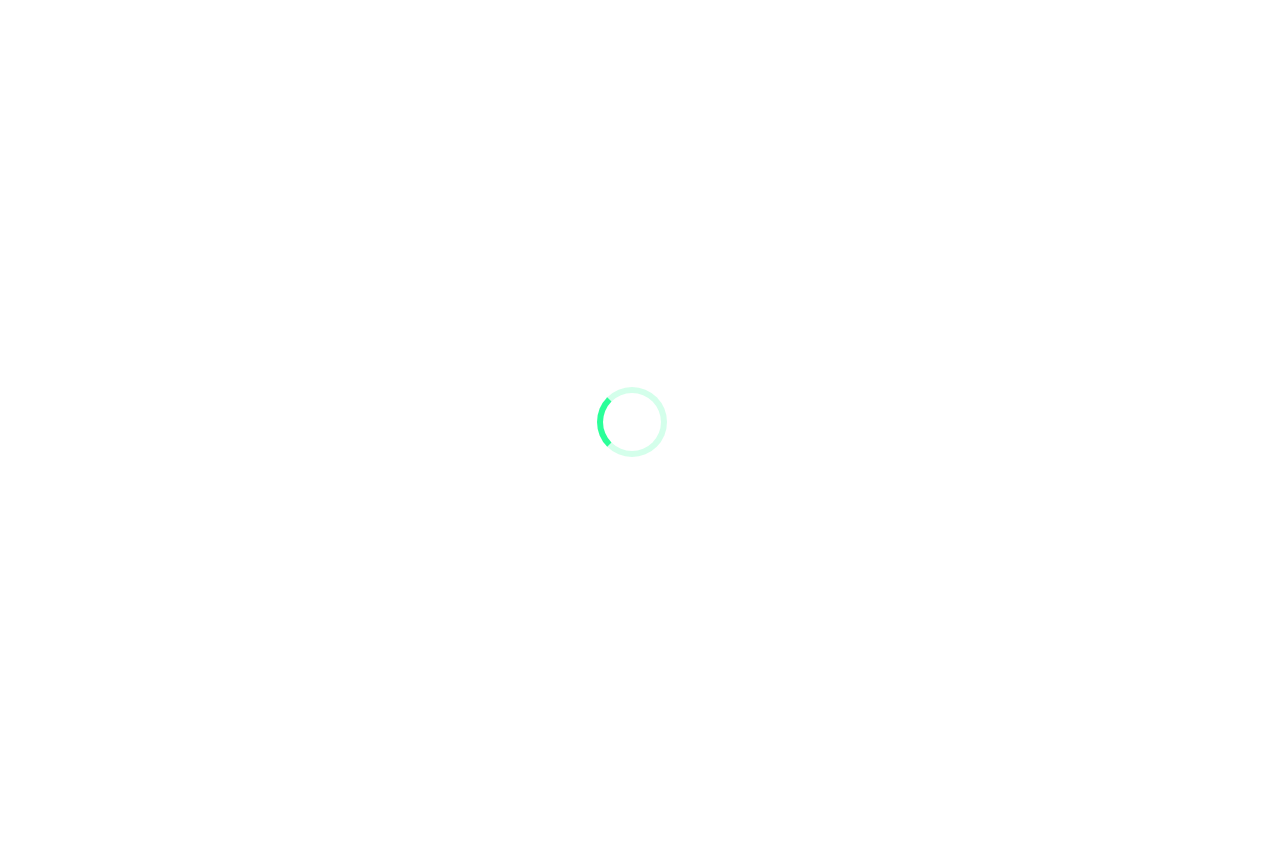 scroll, scrollTop: 0, scrollLeft: 0, axis: both 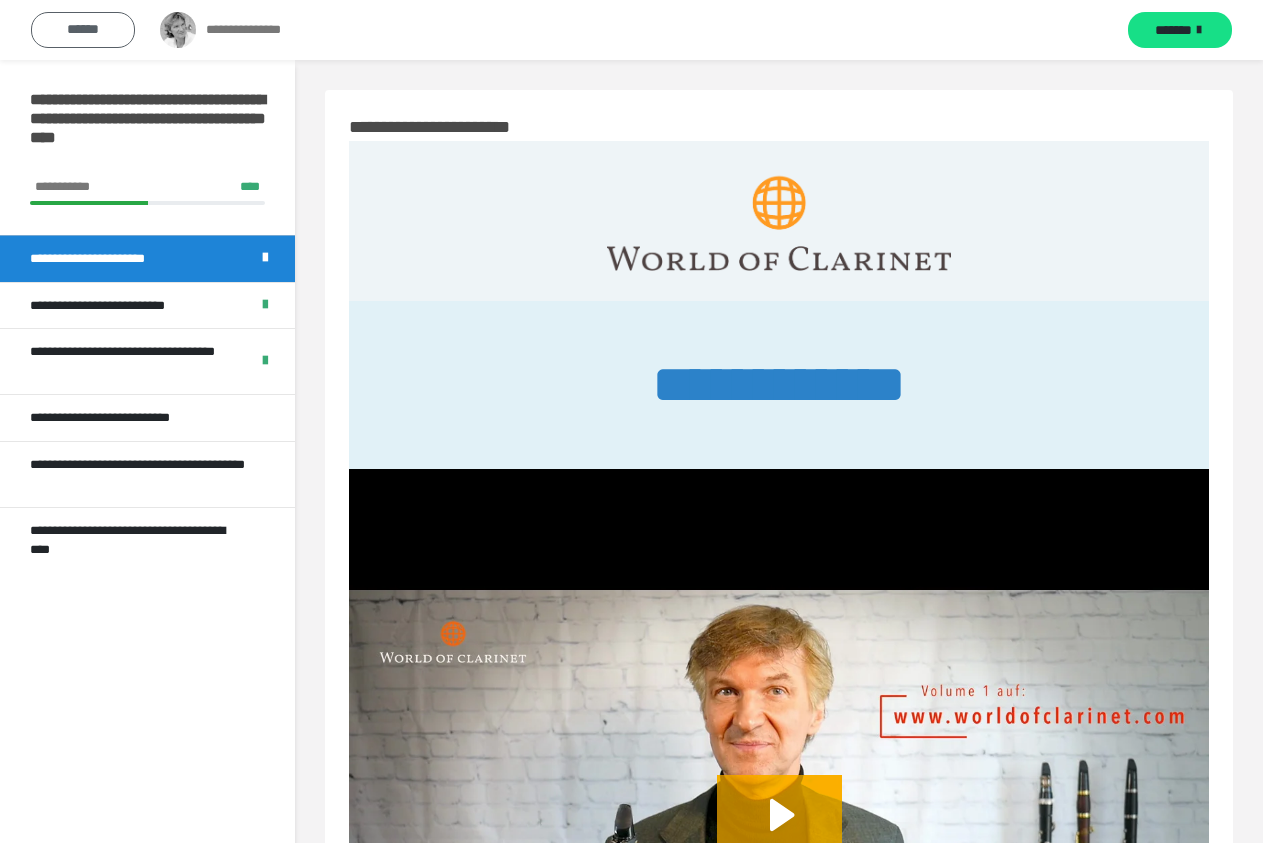 click on "******" at bounding box center (83, 30) 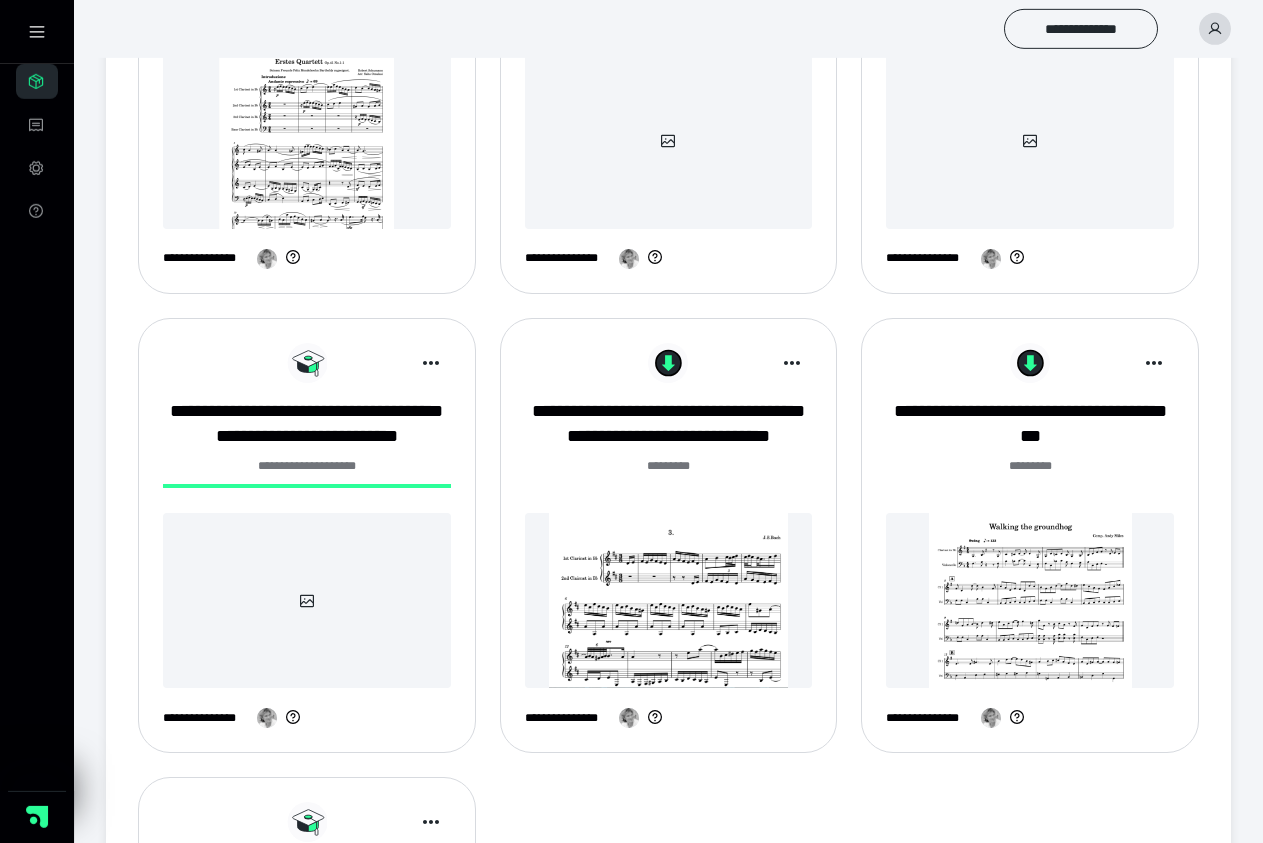 scroll, scrollTop: 918, scrollLeft: 0, axis: vertical 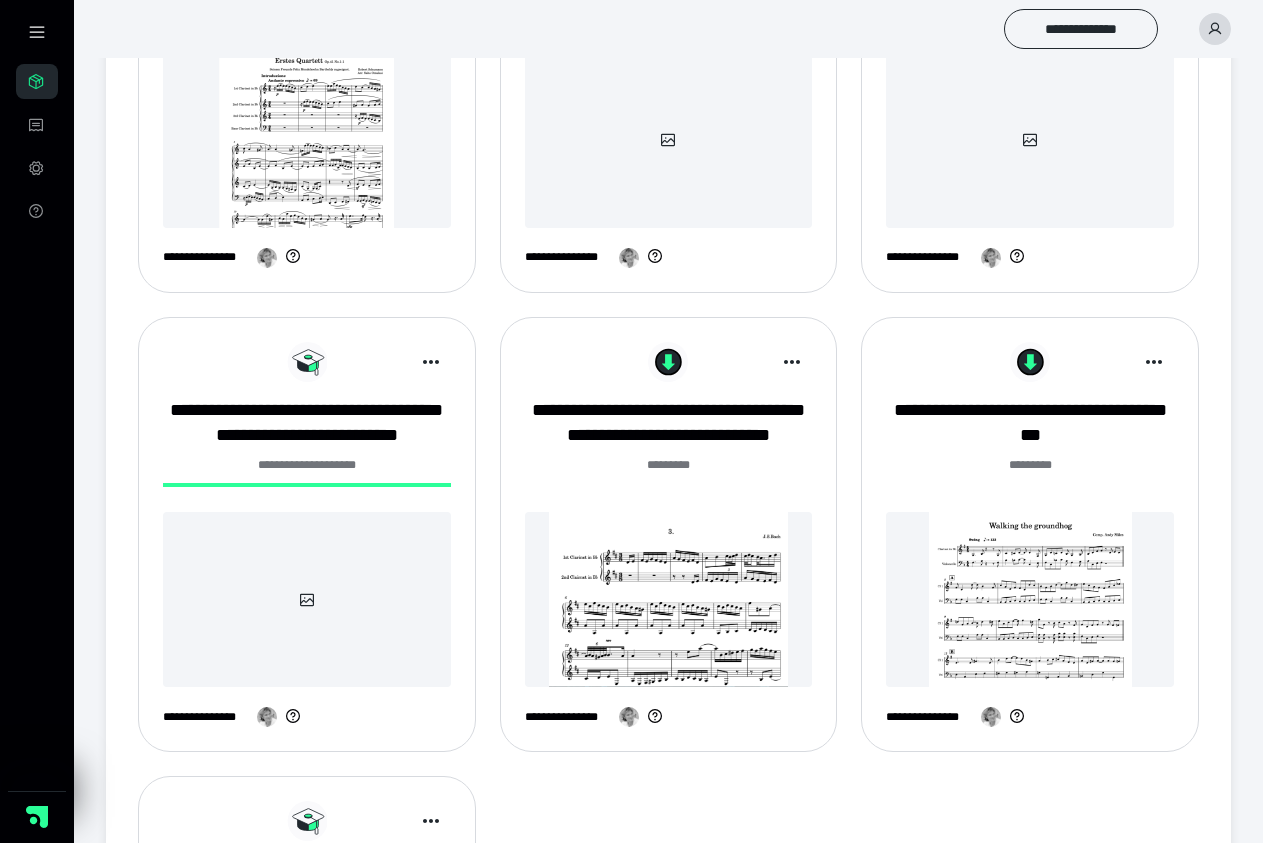 click 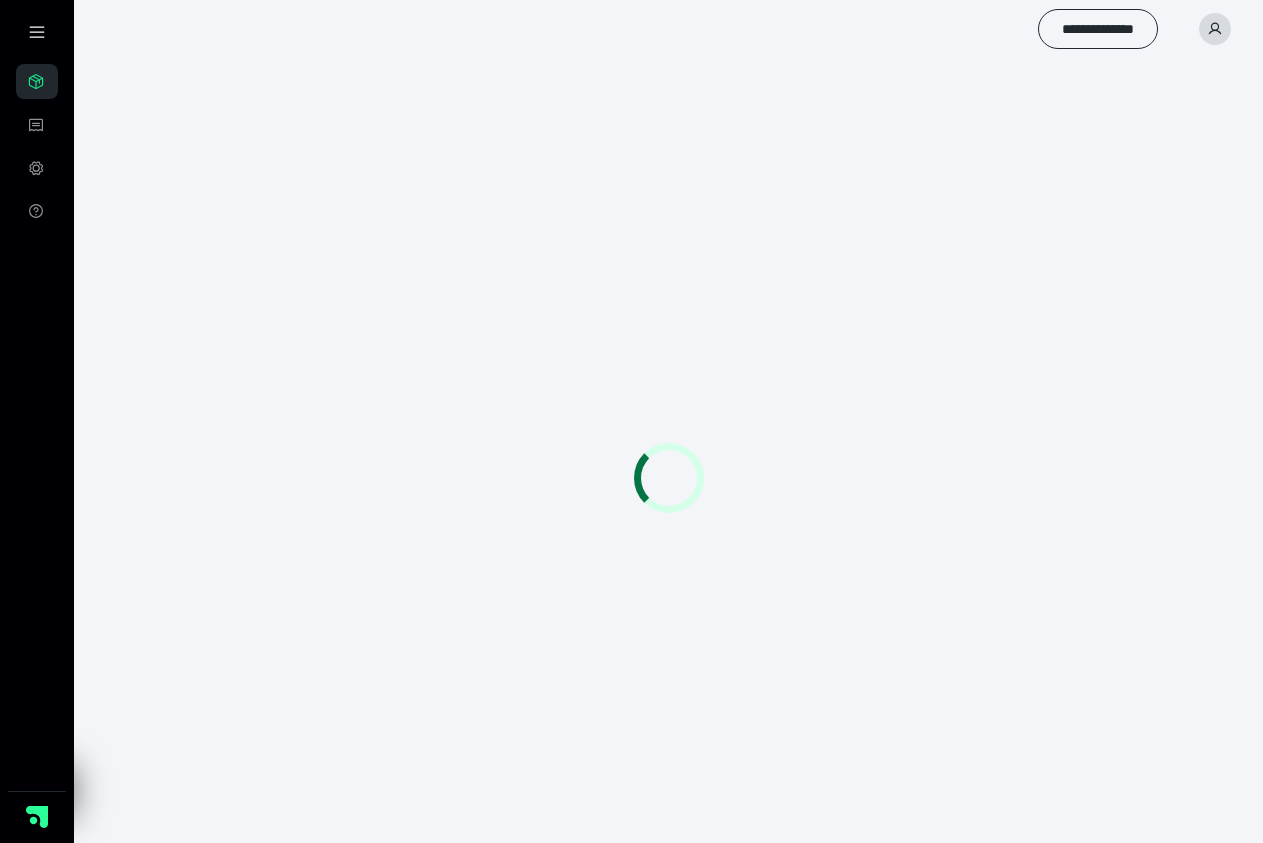 scroll, scrollTop: 0, scrollLeft: 0, axis: both 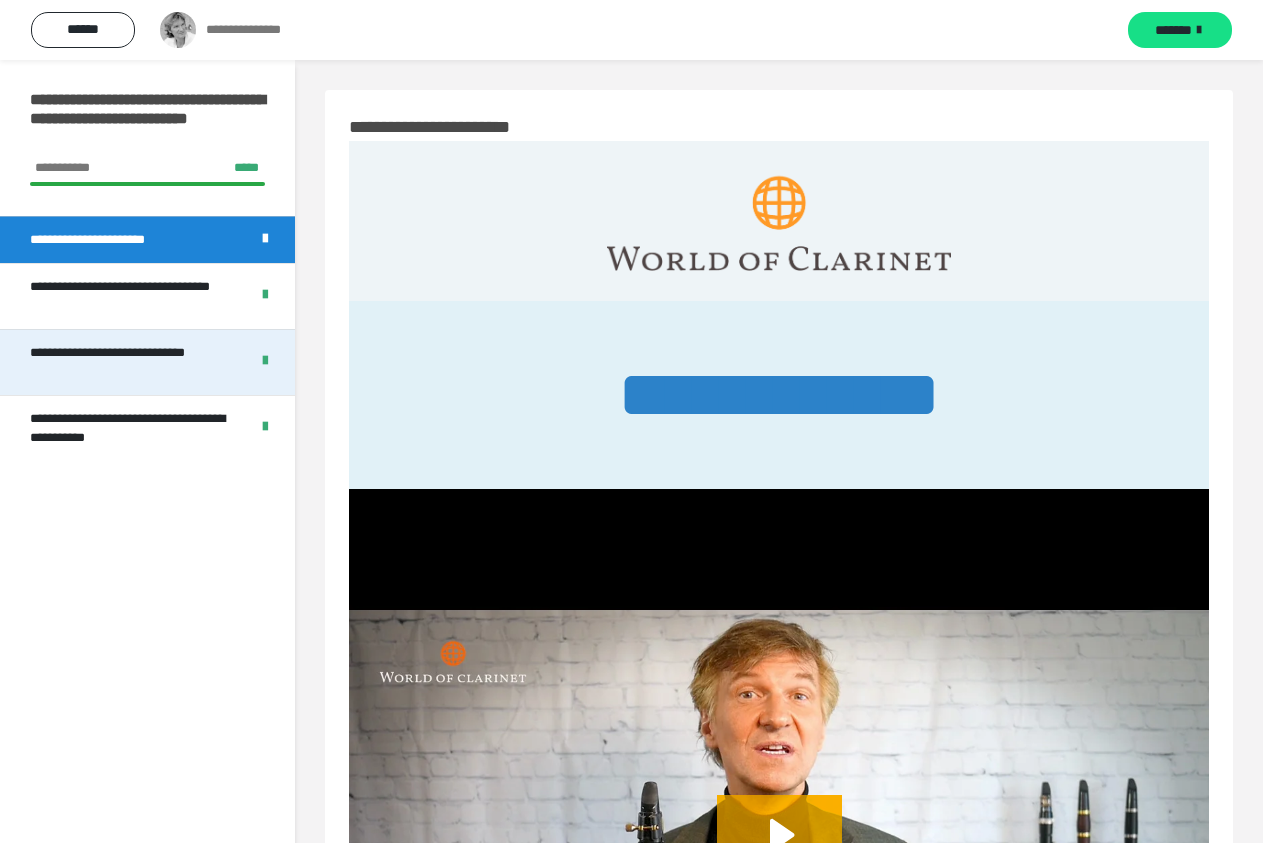click on "**********" at bounding box center (131, 362) 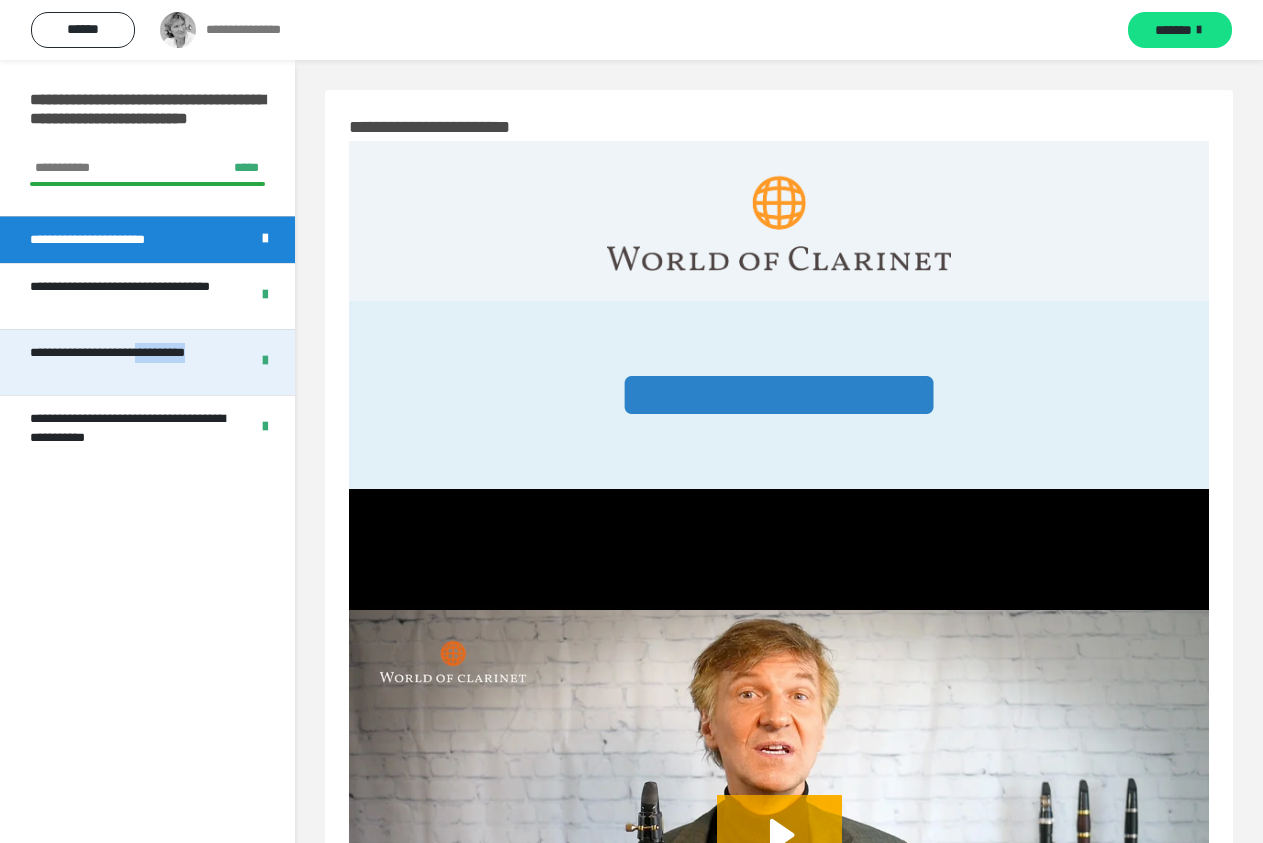 click on "**********" at bounding box center (131, 362) 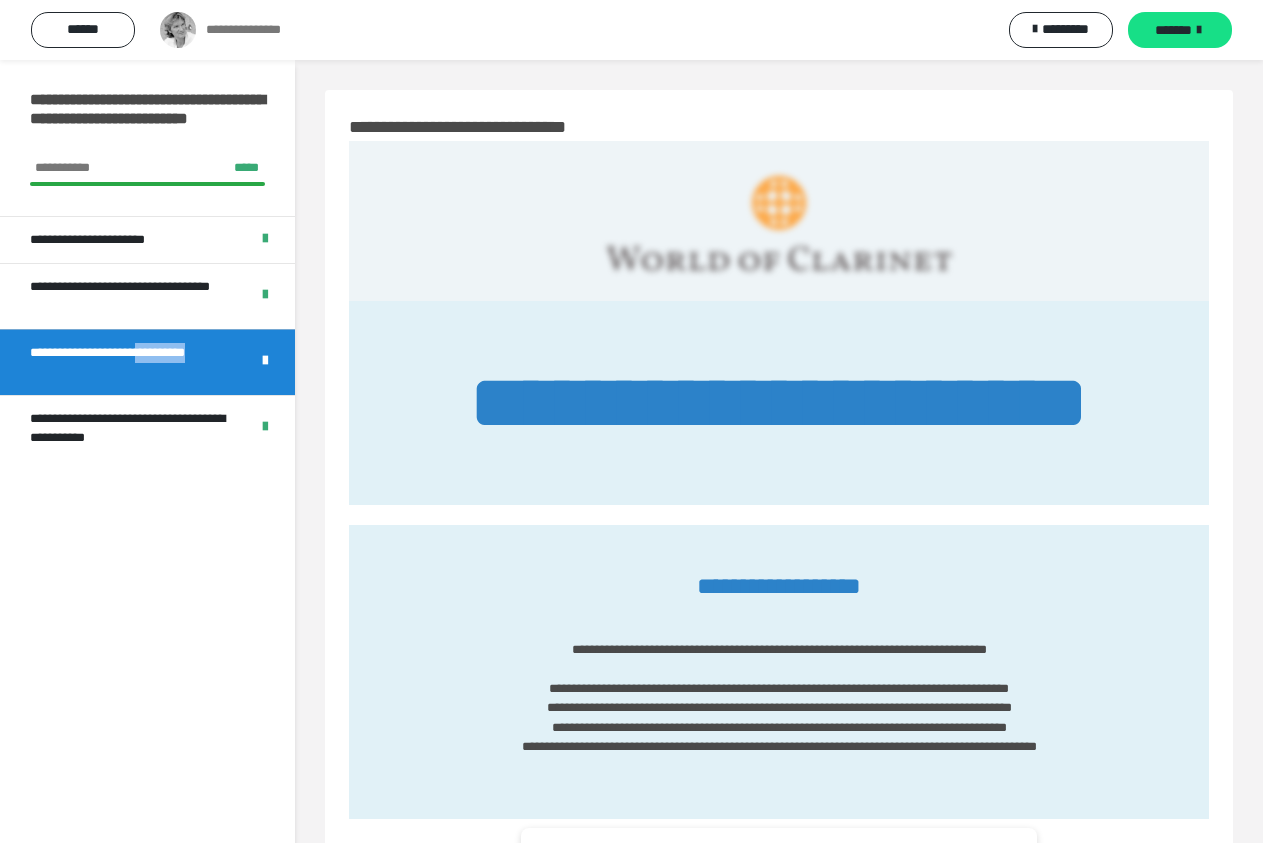click on "**********" at bounding box center (131, 362) 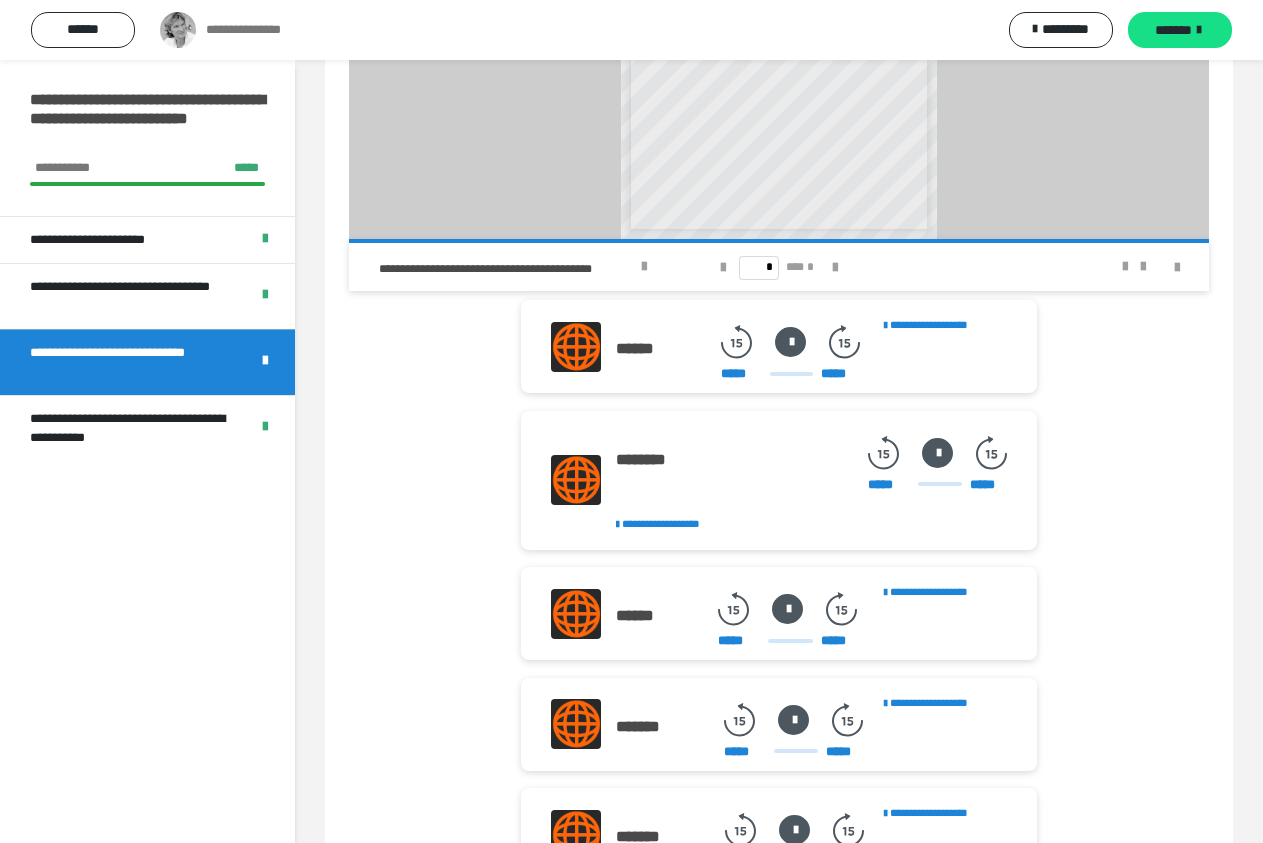 scroll, scrollTop: 1833, scrollLeft: 0, axis: vertical 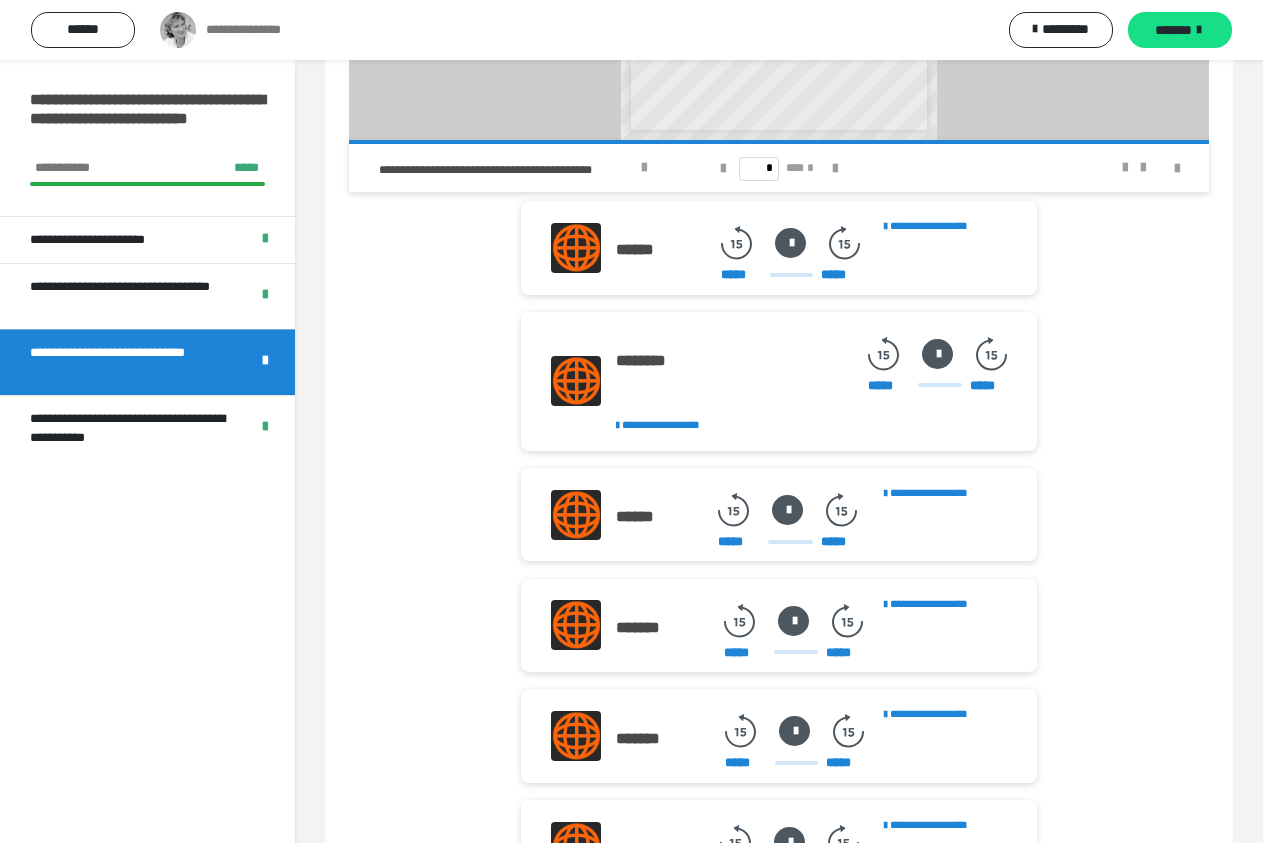 click at bounding box center [790, 243] 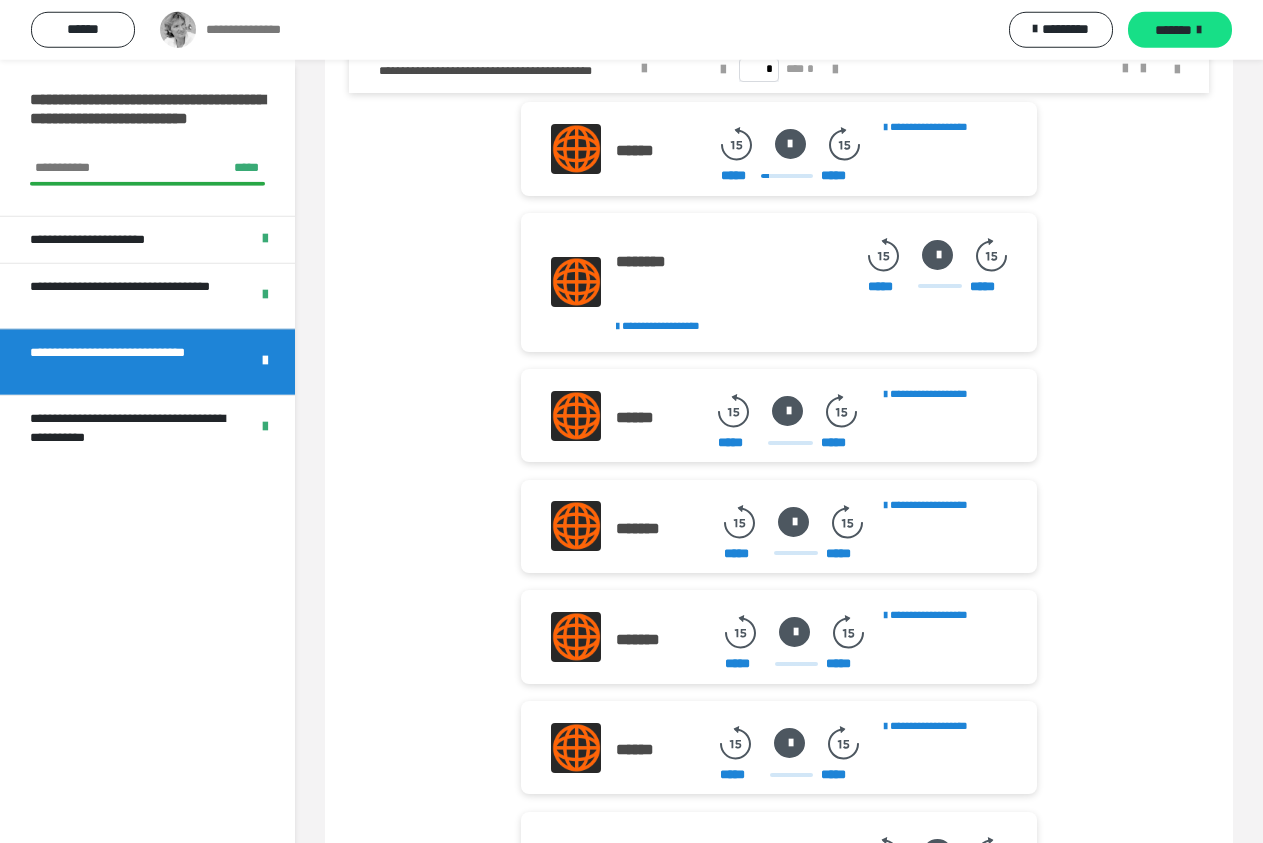 scroll, scrollTop: 1833, scrollLeft: 0, axis: vertical 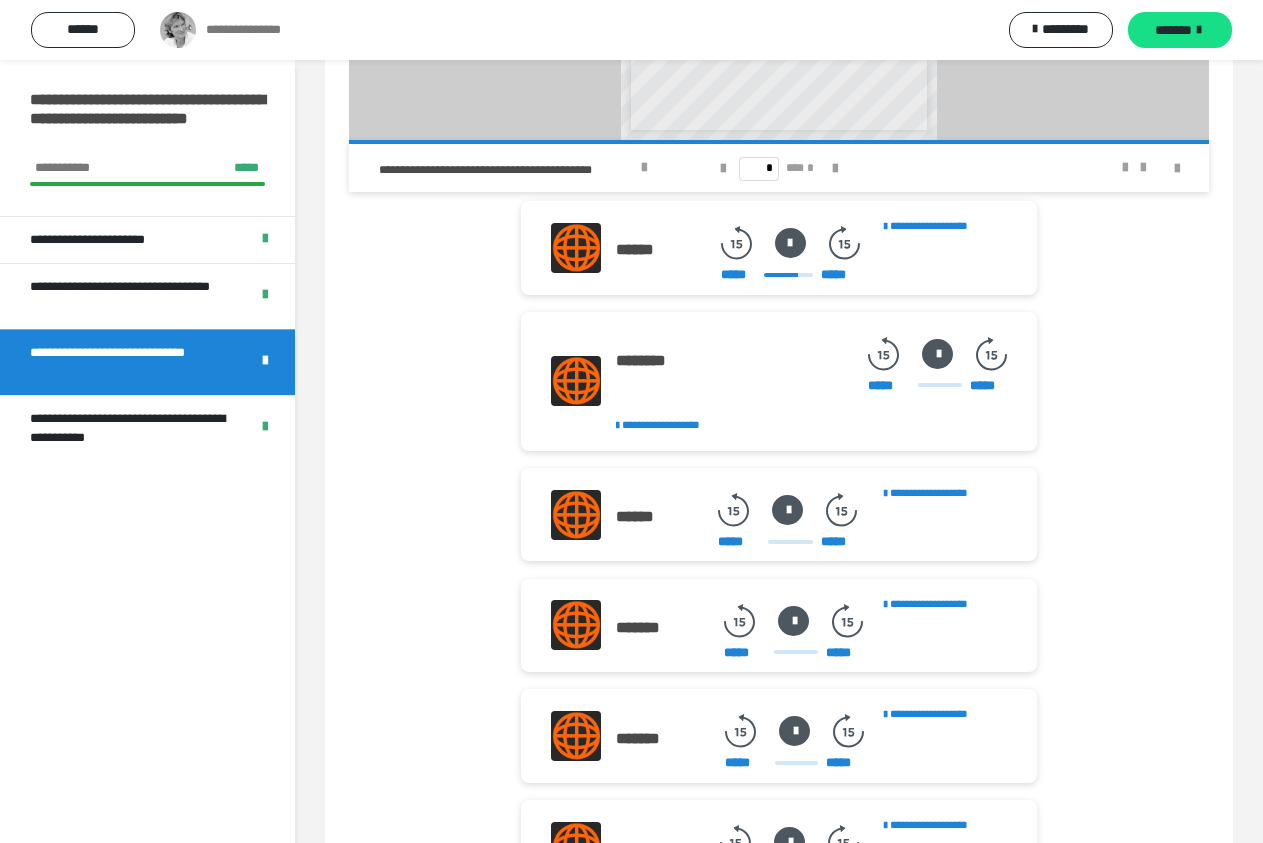 click at bounding box center [790, 243] 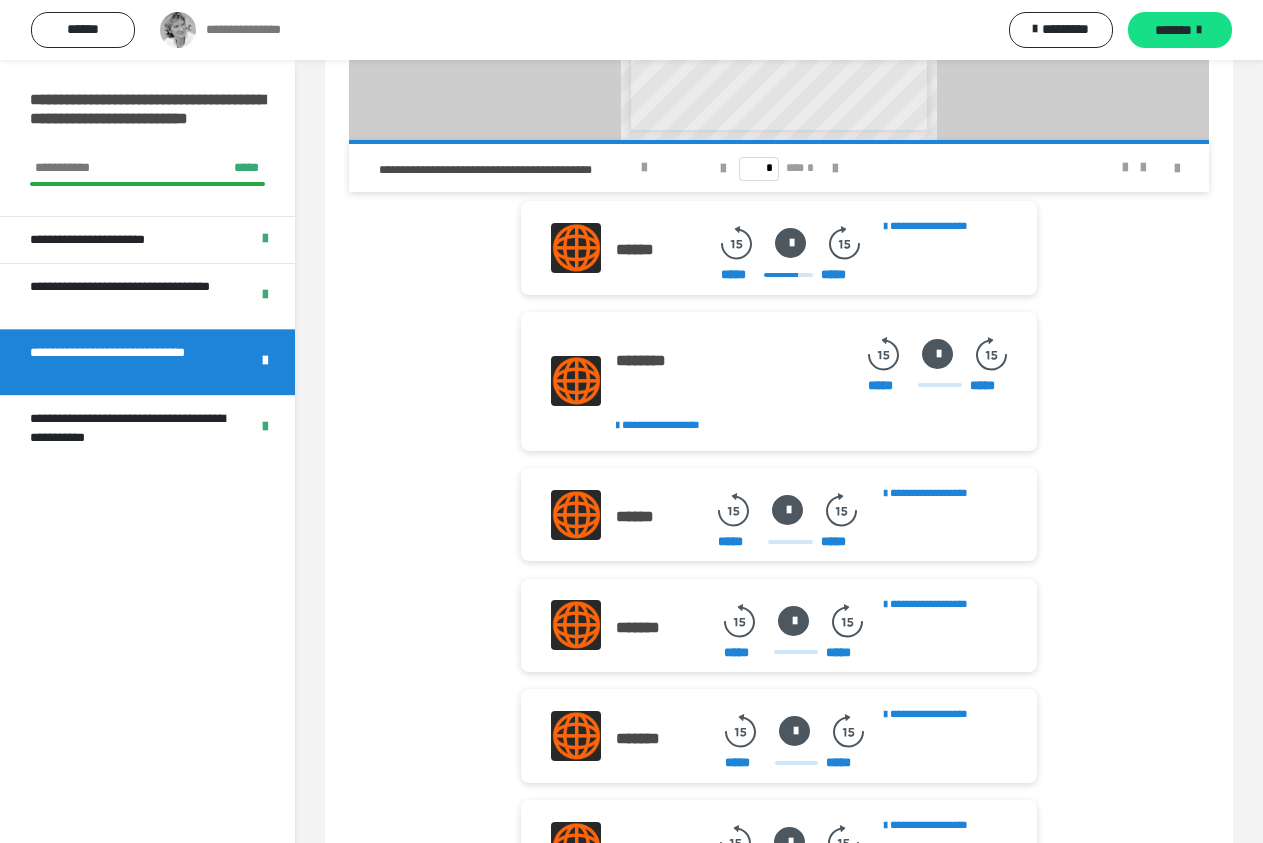 drag, startPoint x: 792, startPoint y: 356, endPoint x: 787, endPoint y: 371, distance: 15.811388 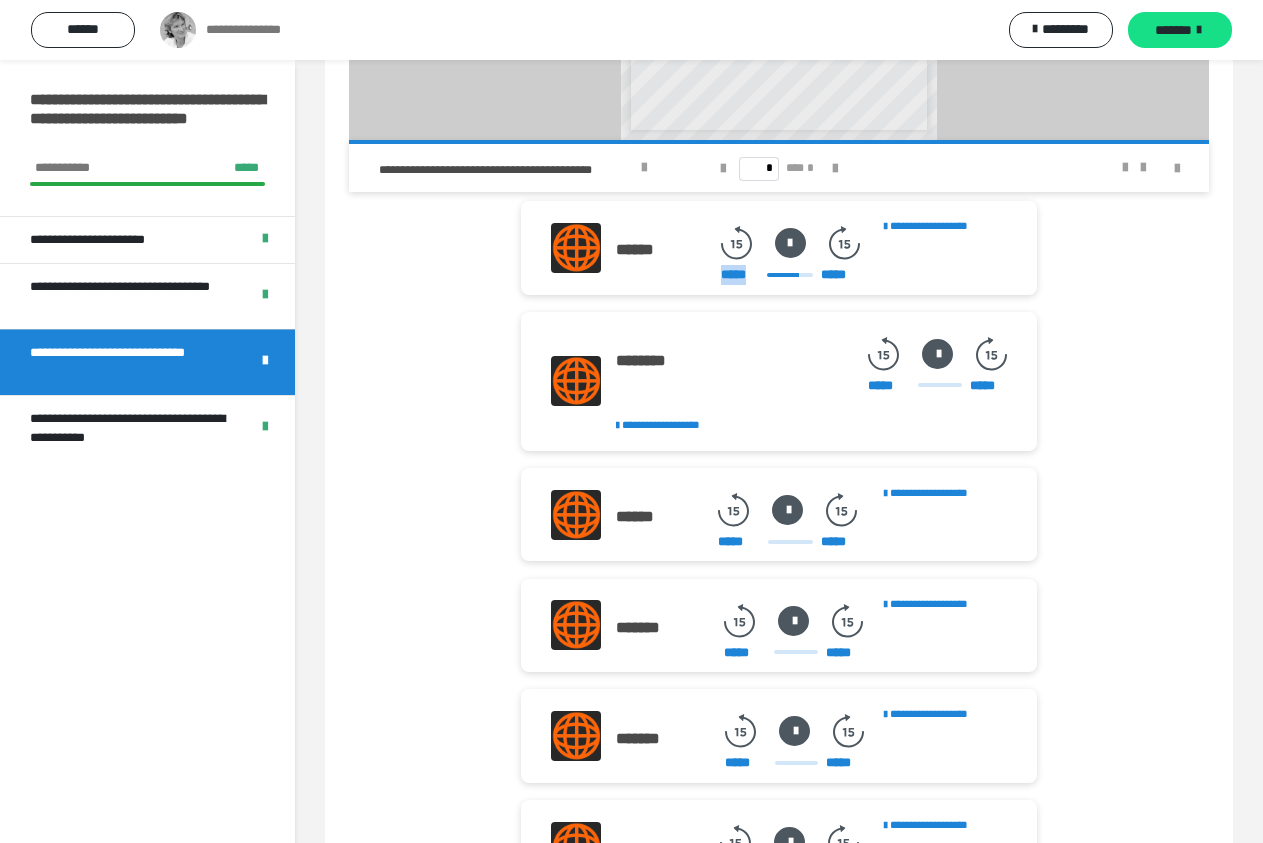 drag, startPoint x: 790, startPoint y: 390, endPoint x: 757, endPoint y: 390, distance: 33 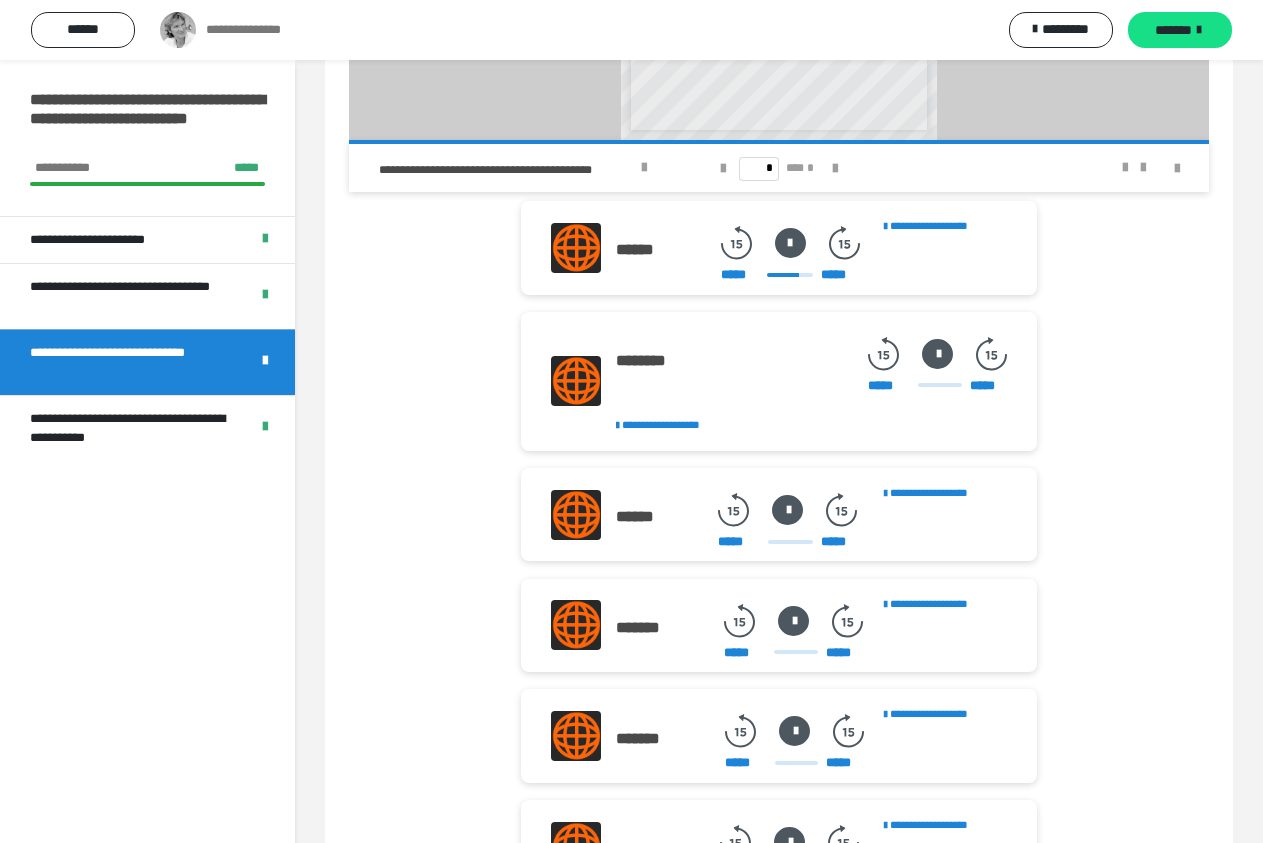 click on "***** *****" at bounding box center (790, 275) 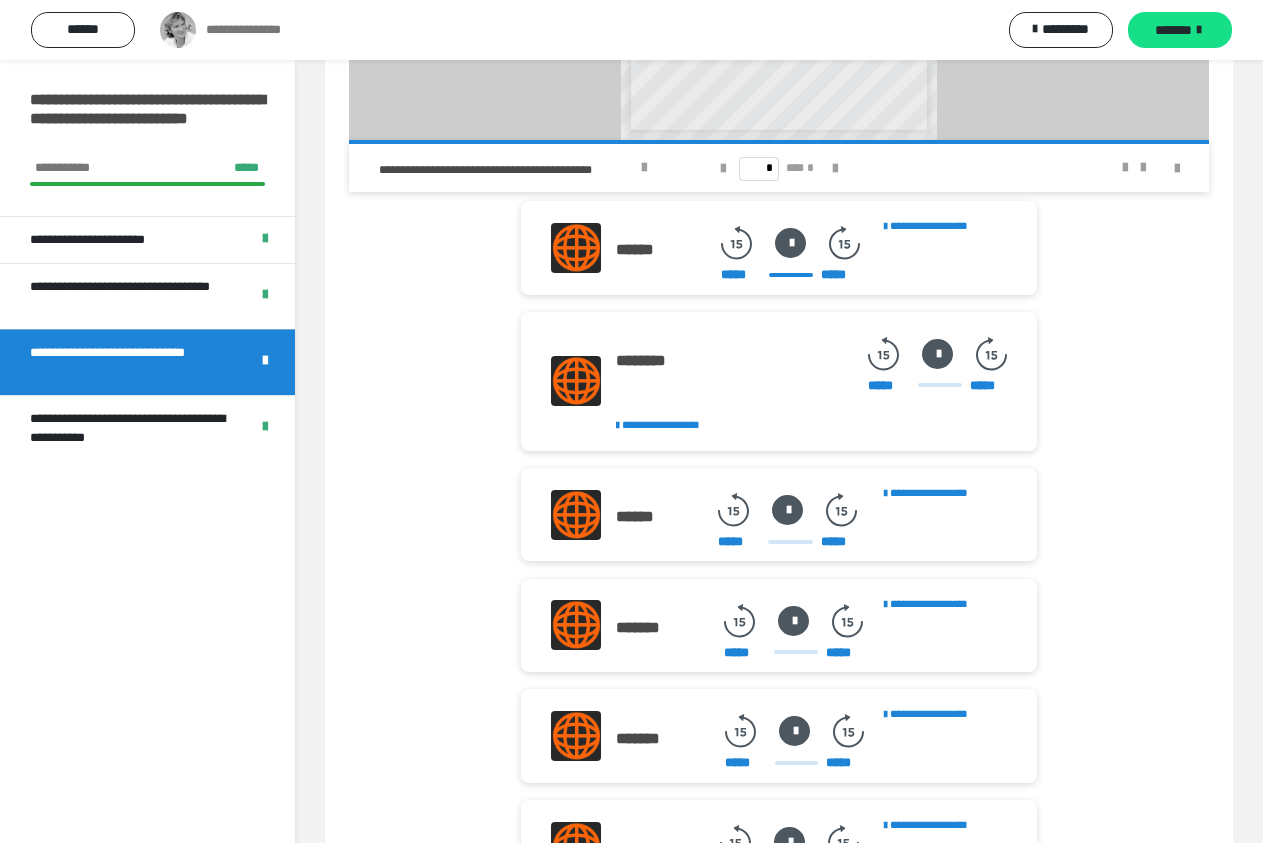 click at bounding box center [790, 243] 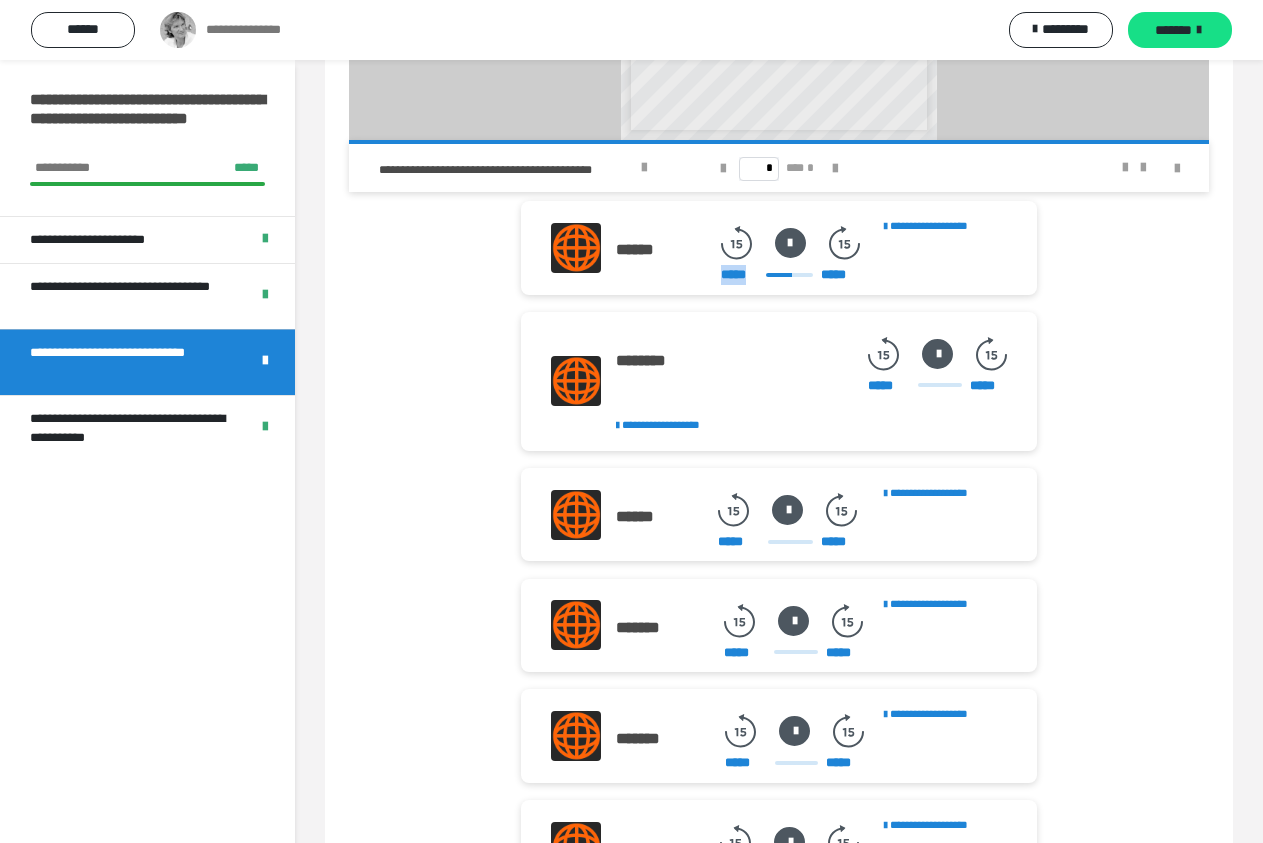 drag, startPoint x: 775, startPoint y: 397, endPoint x: 740, endPoint y: 395, distance: 35.057095 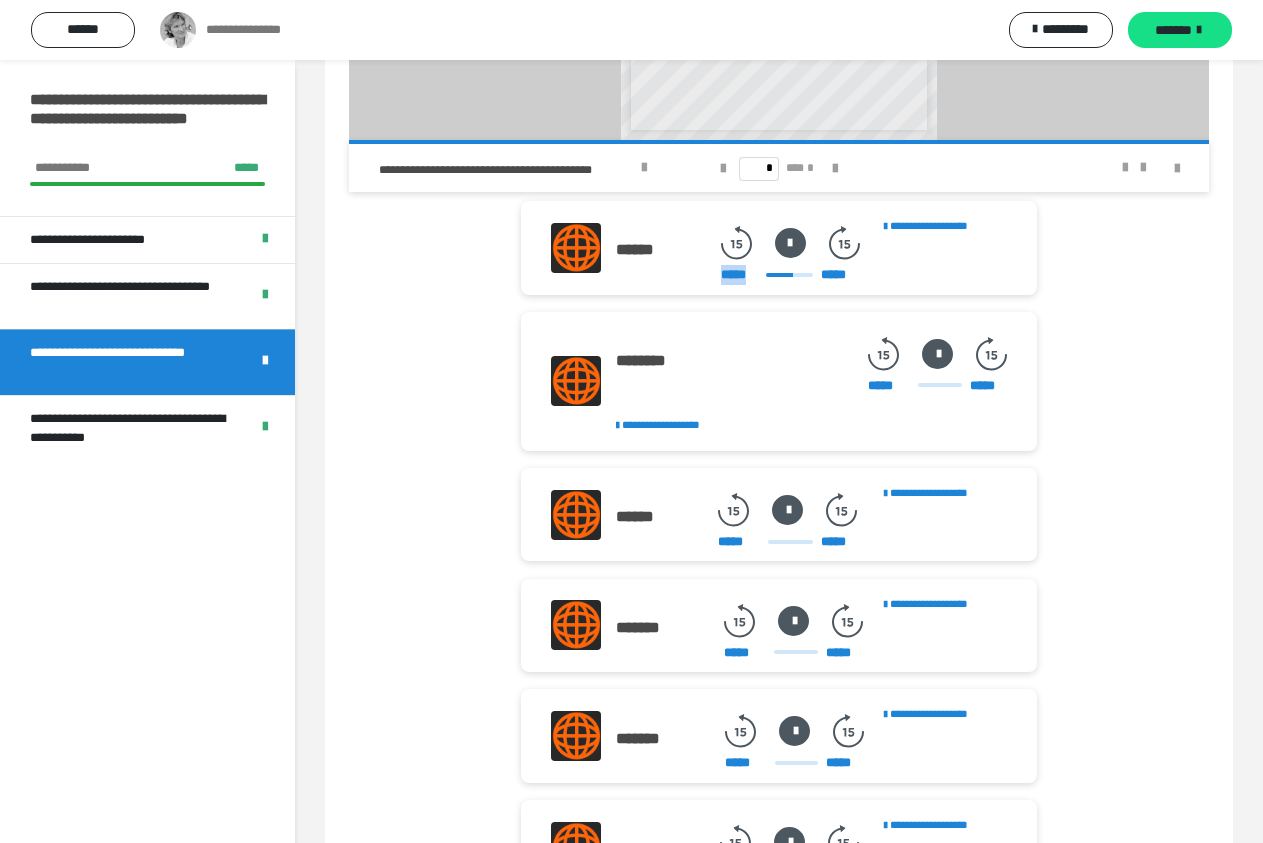 click on "***** *****" at bounding box center (790, 275) 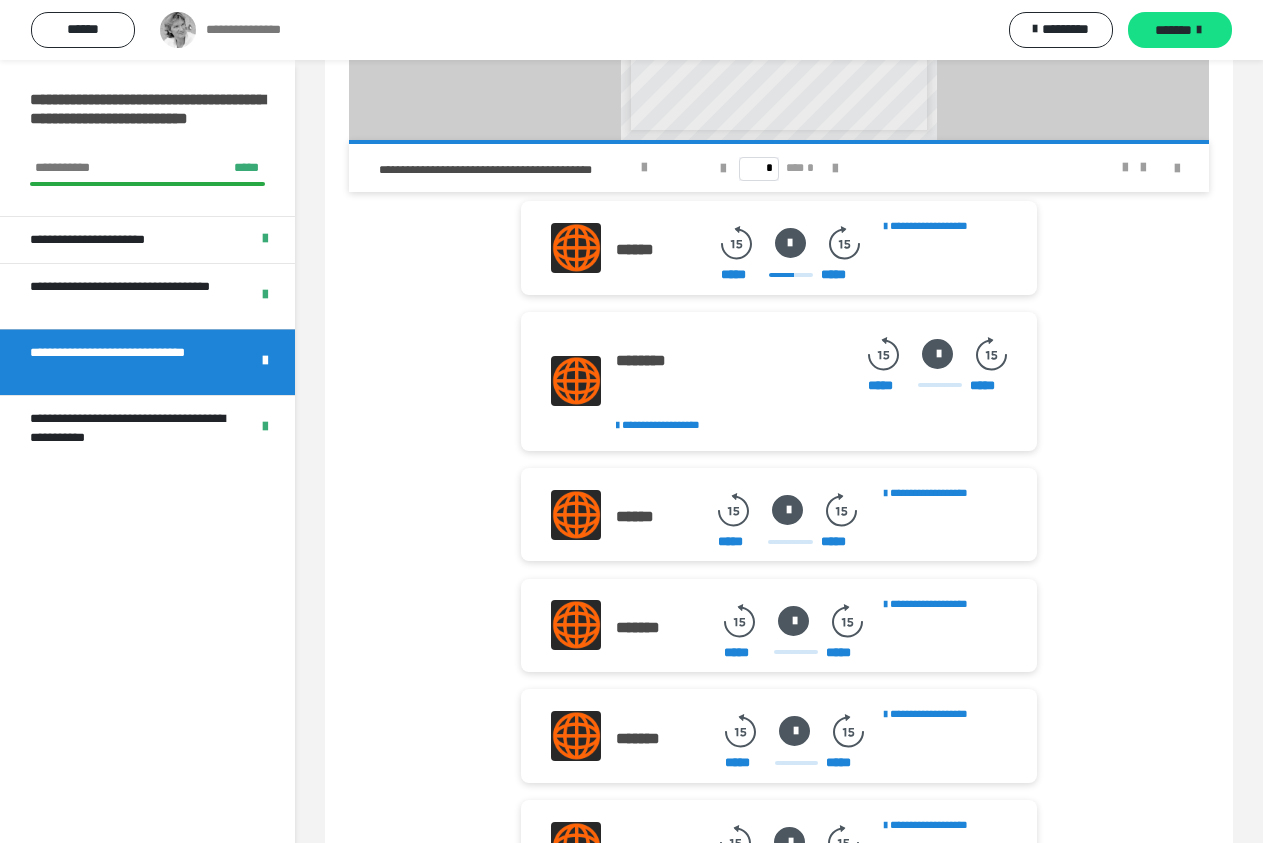 click on "***** *****" at bounding box center [790, 275] 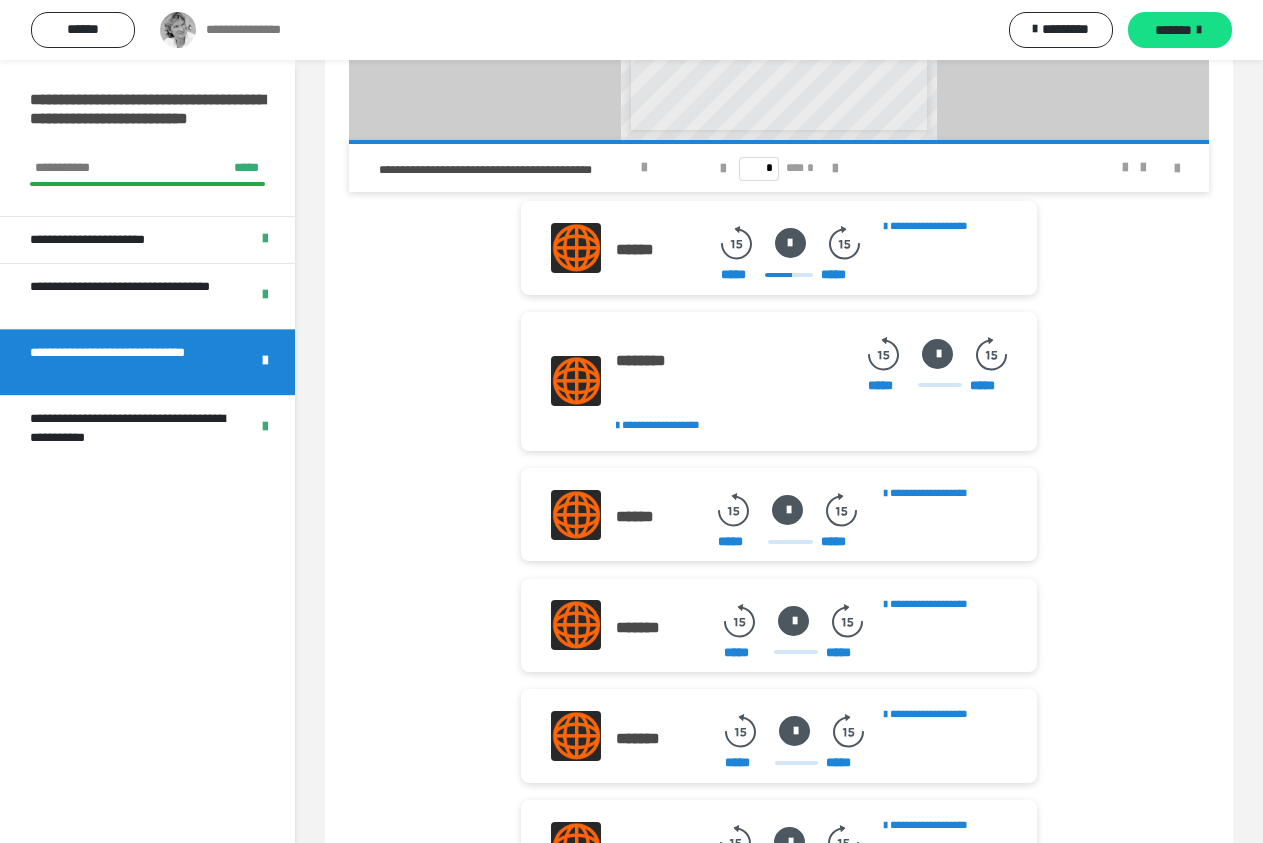 click on "***** *****" at bounding box center (790, 275) 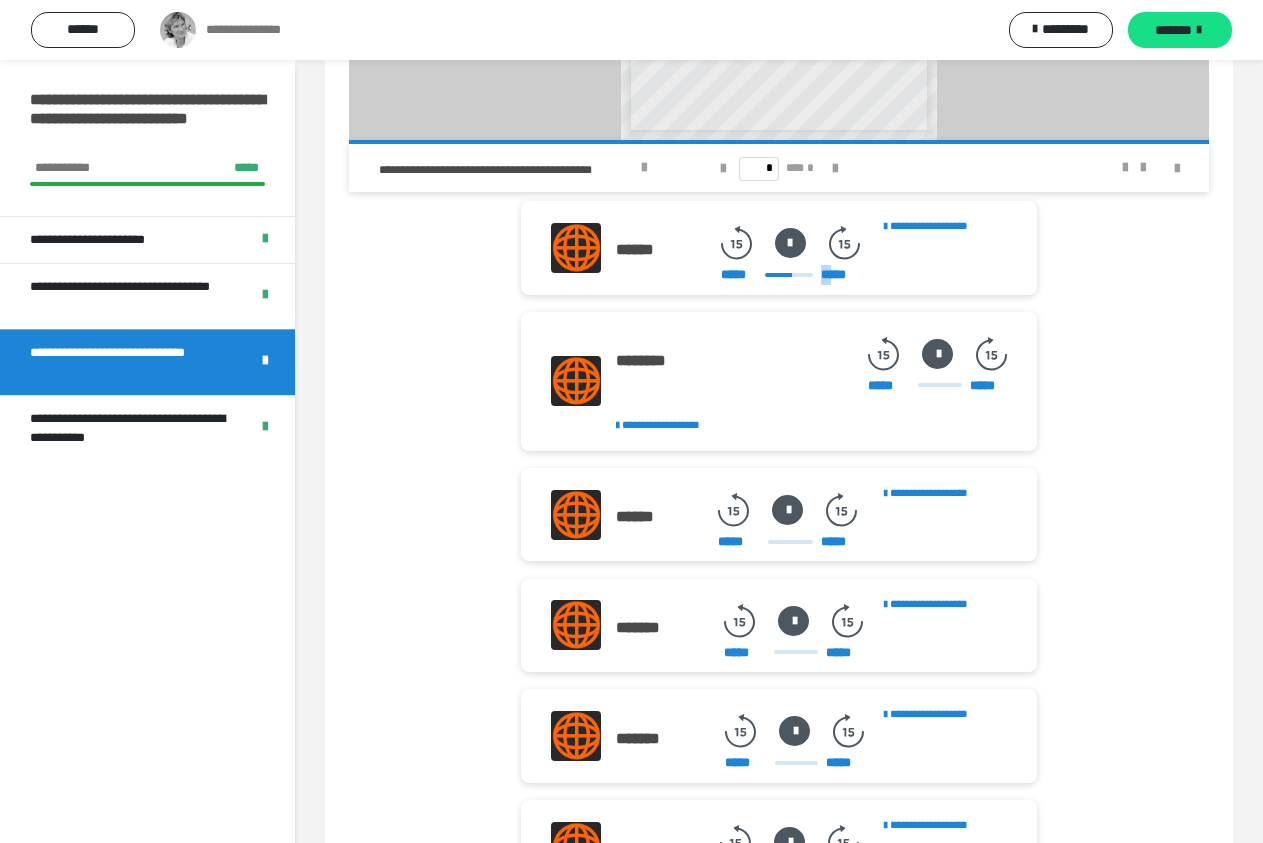 click on "***** *****" at bounding box center [790, 275] 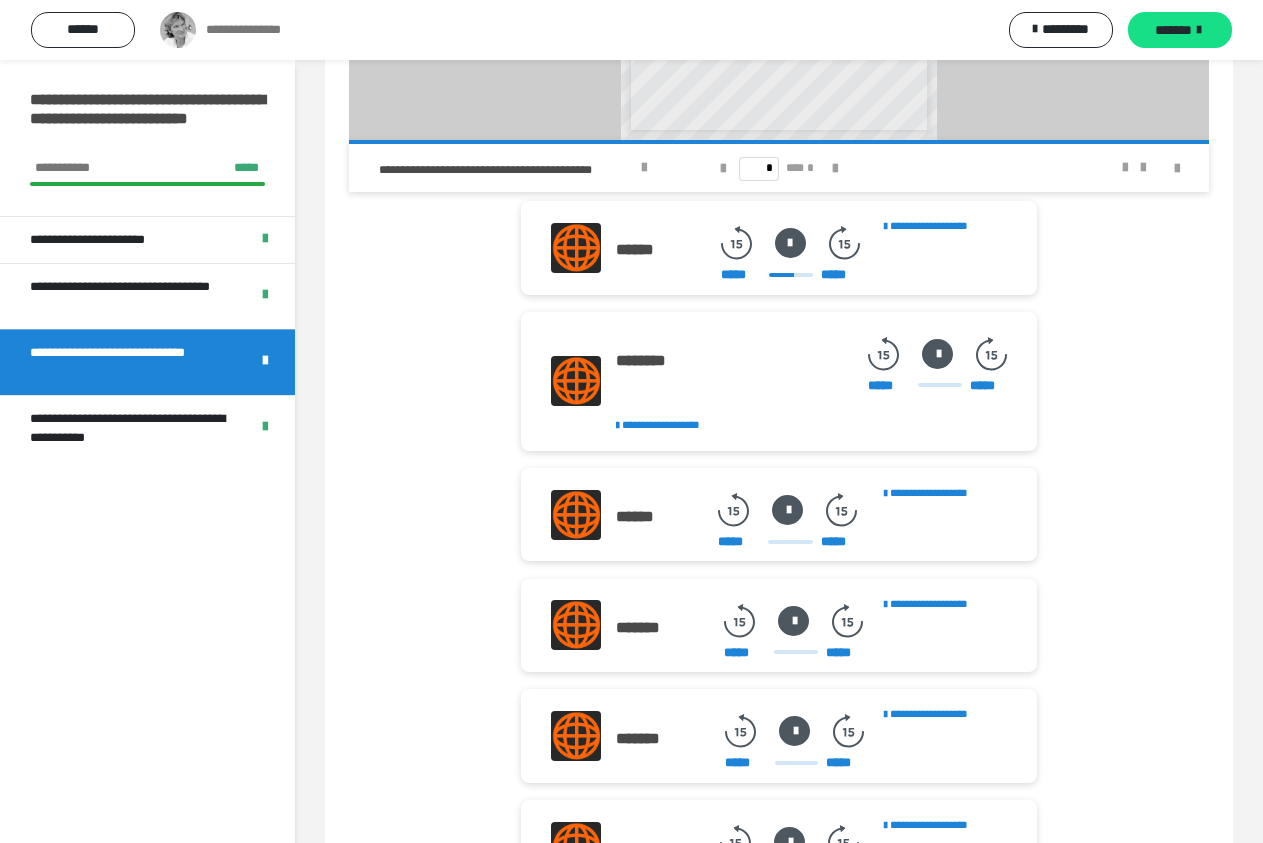 click on "***** *****" at bounding box center [790, 275] 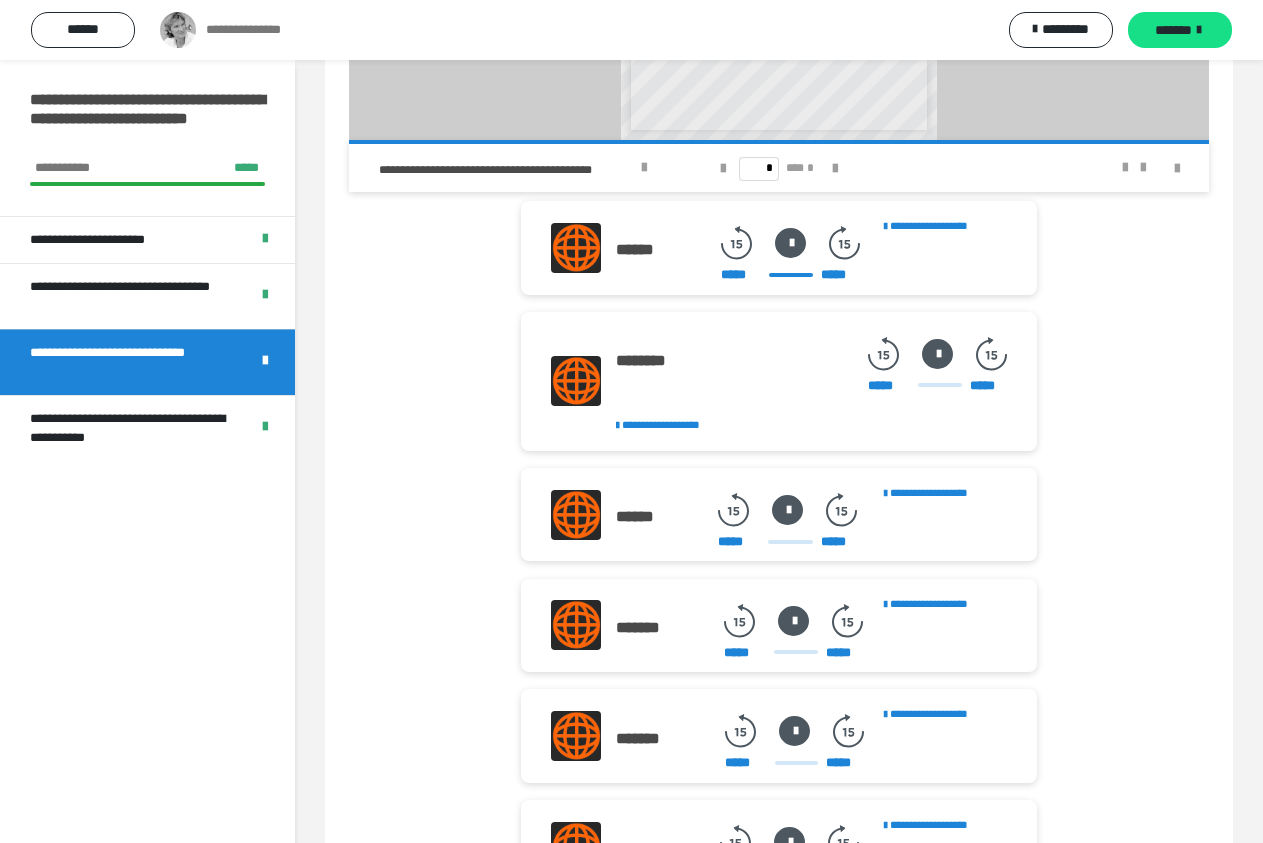 click at bounding box center [790, 243] 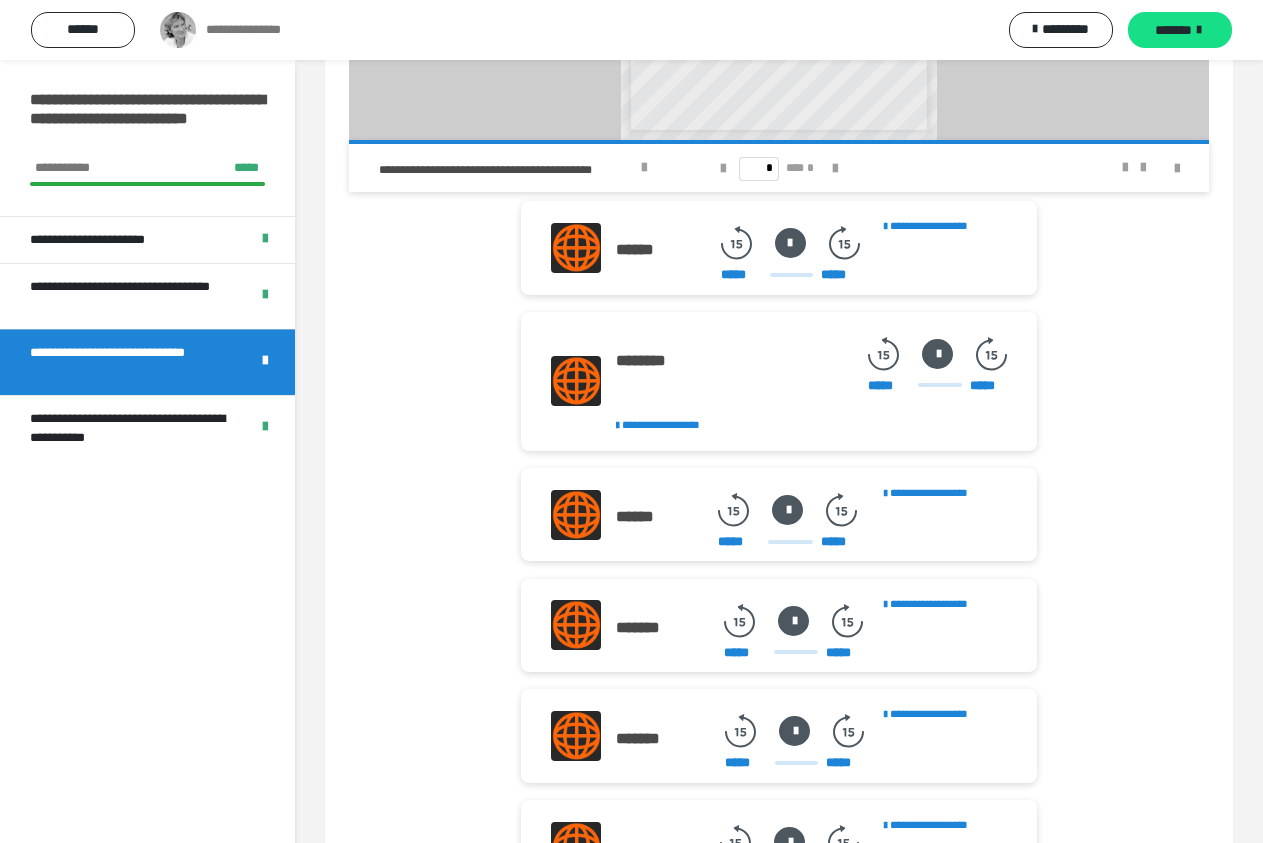 click at bounding box center [790, 243] 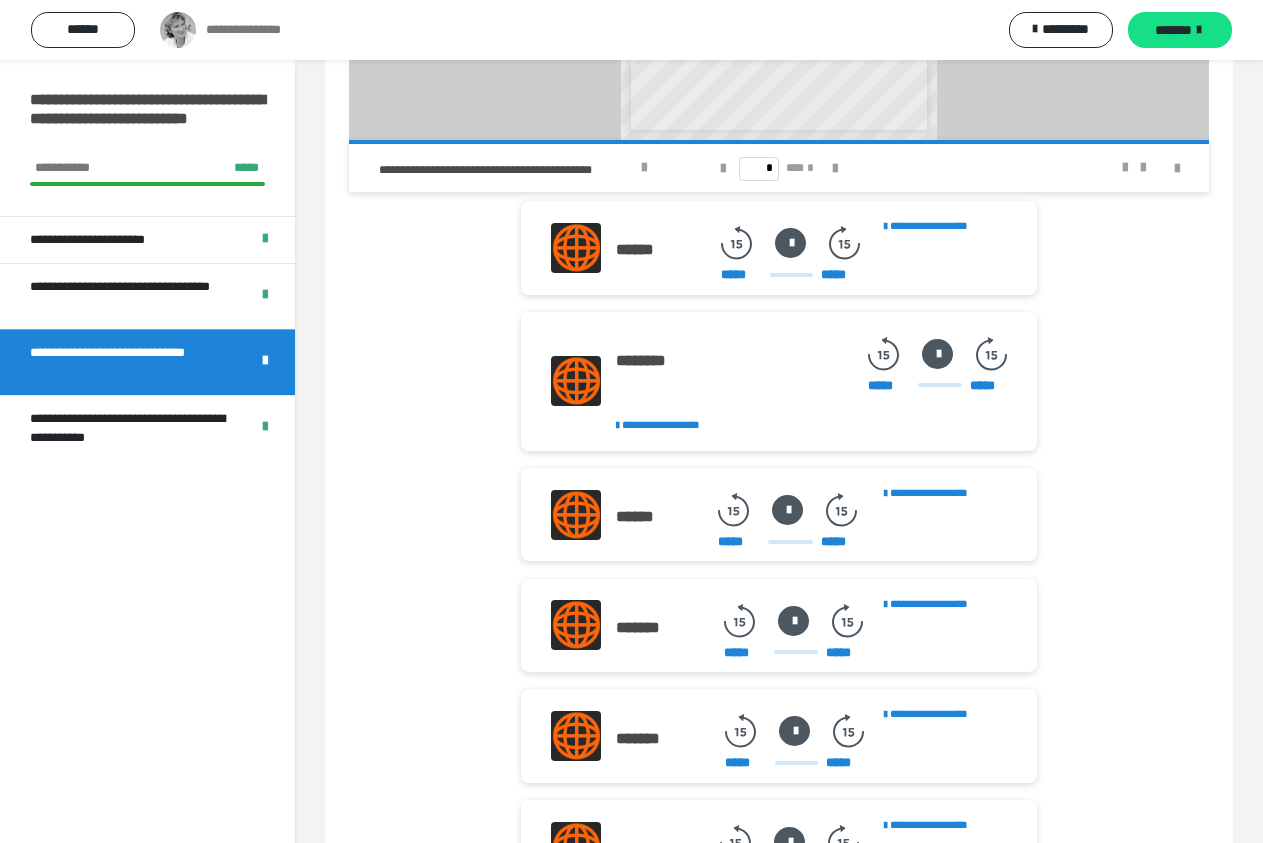 click at bounding box center (790, 243) 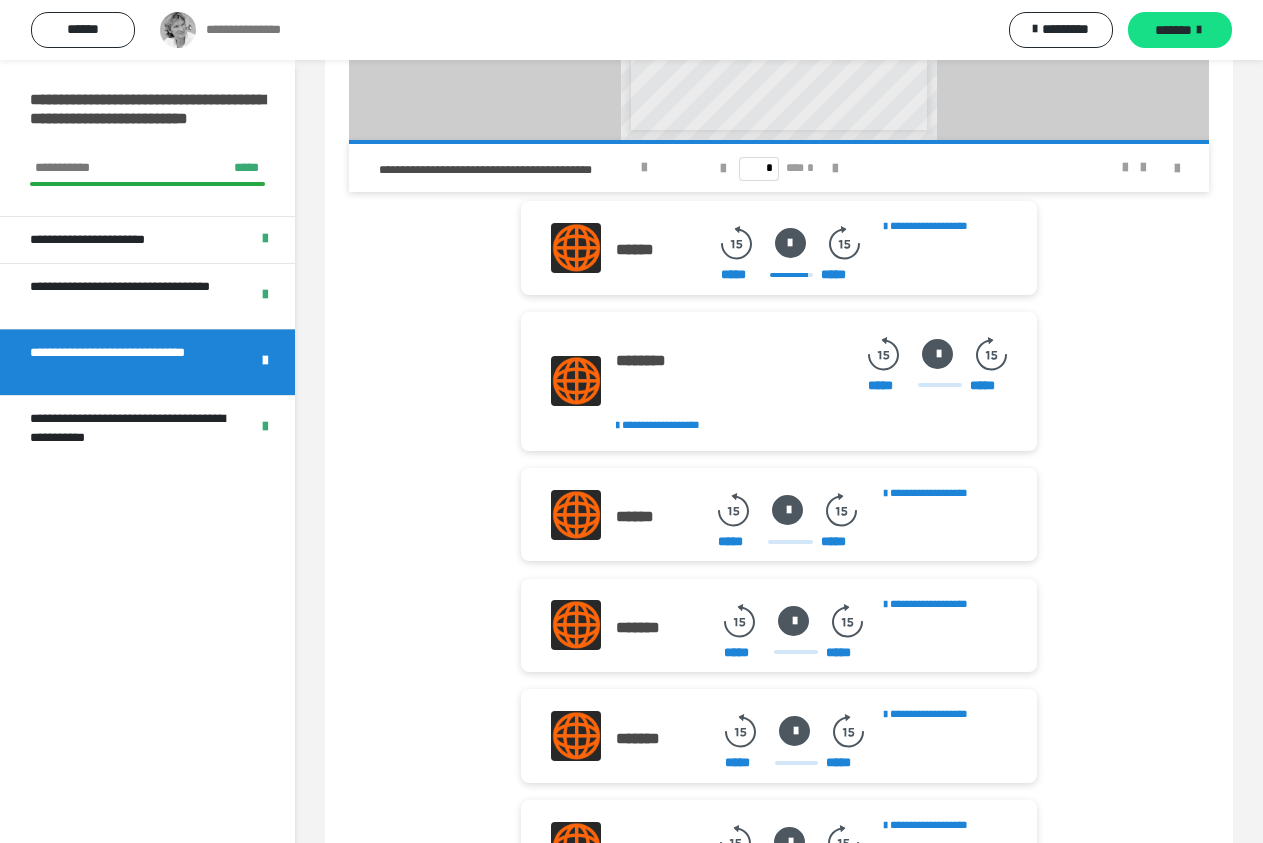 click at bounding box center [790, 243] 